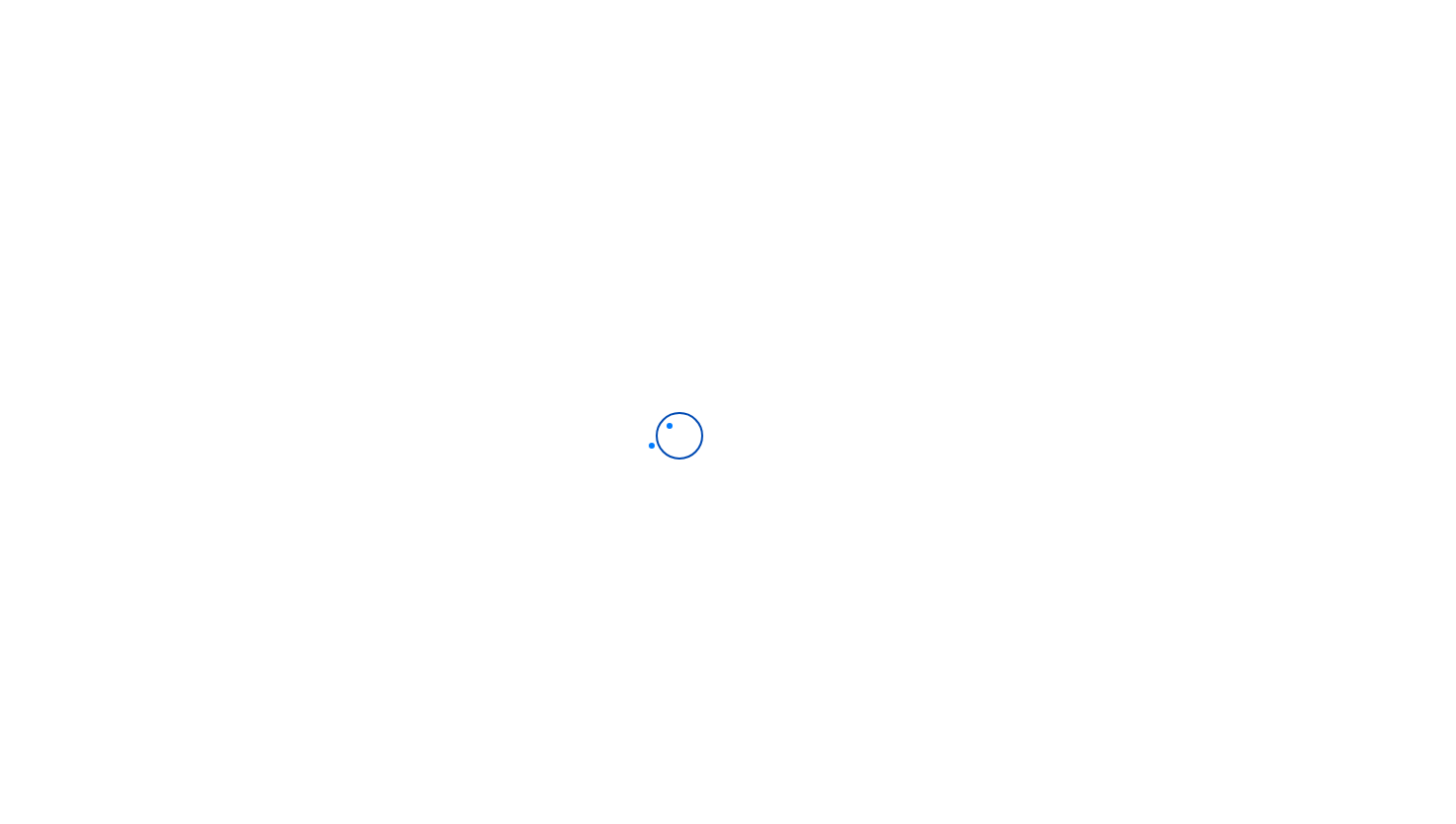 scroll, scrollTop: 0, scrollLeft: 0, axis: both 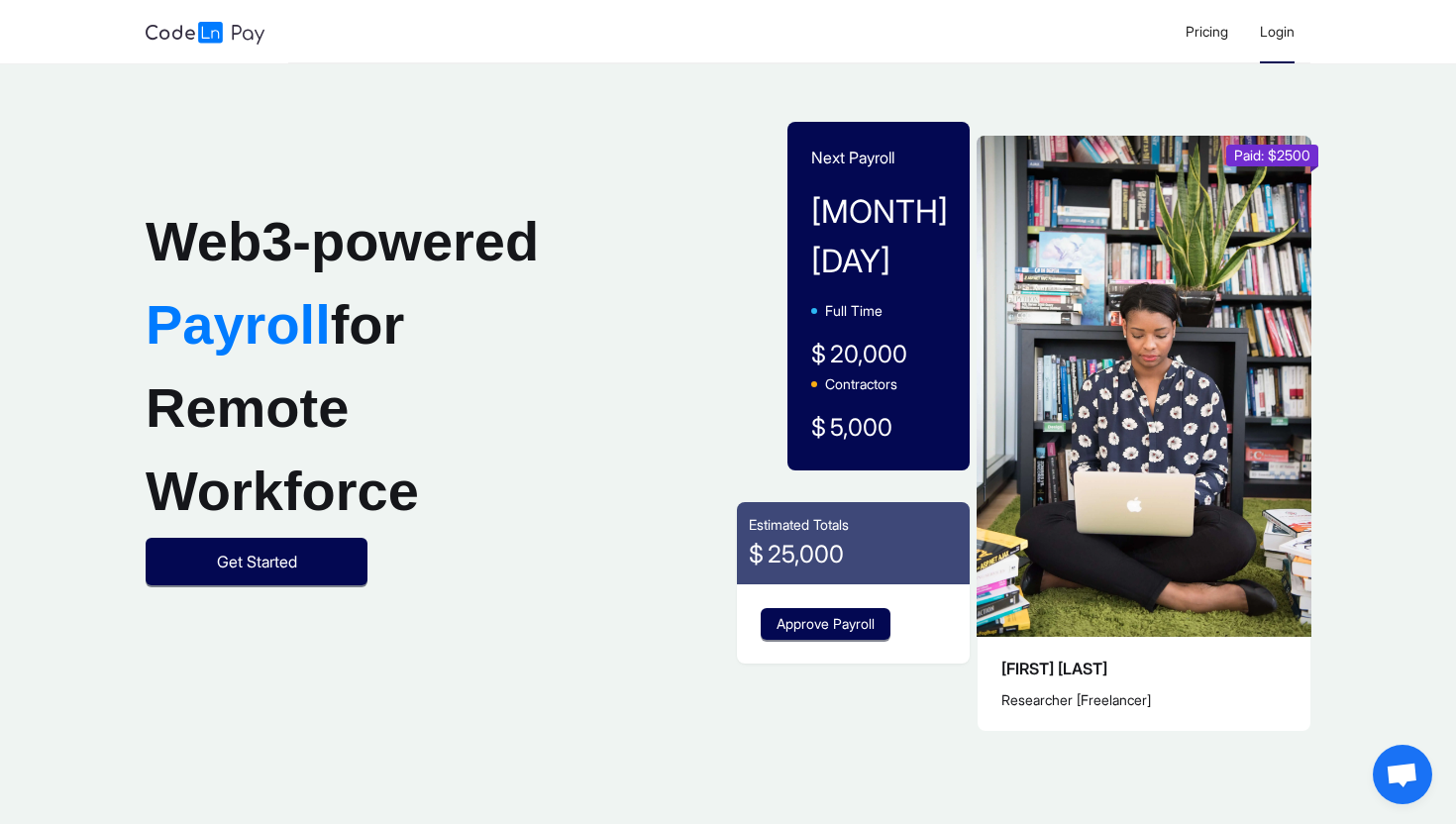 click on "Login" 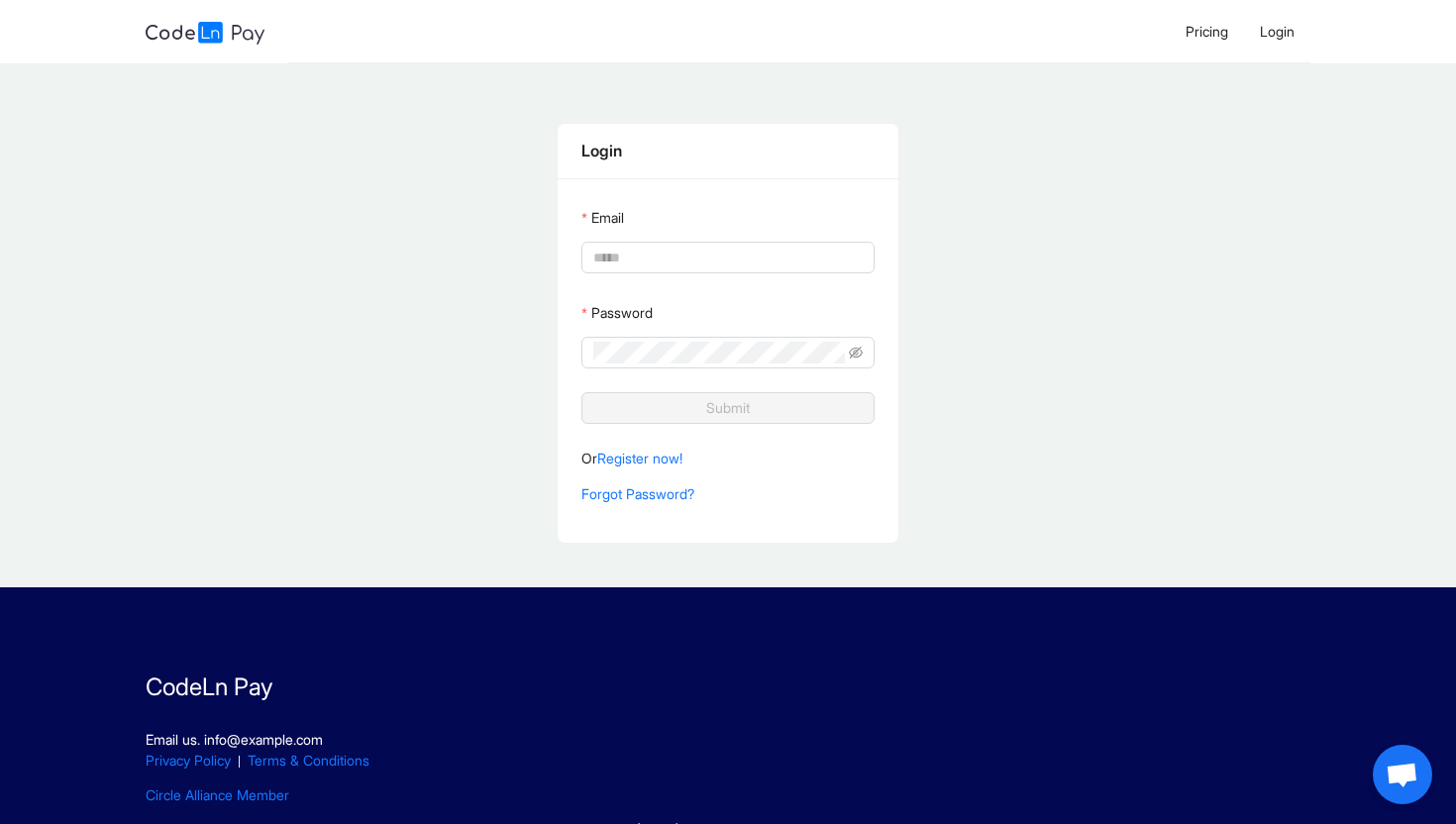 type on "**********" 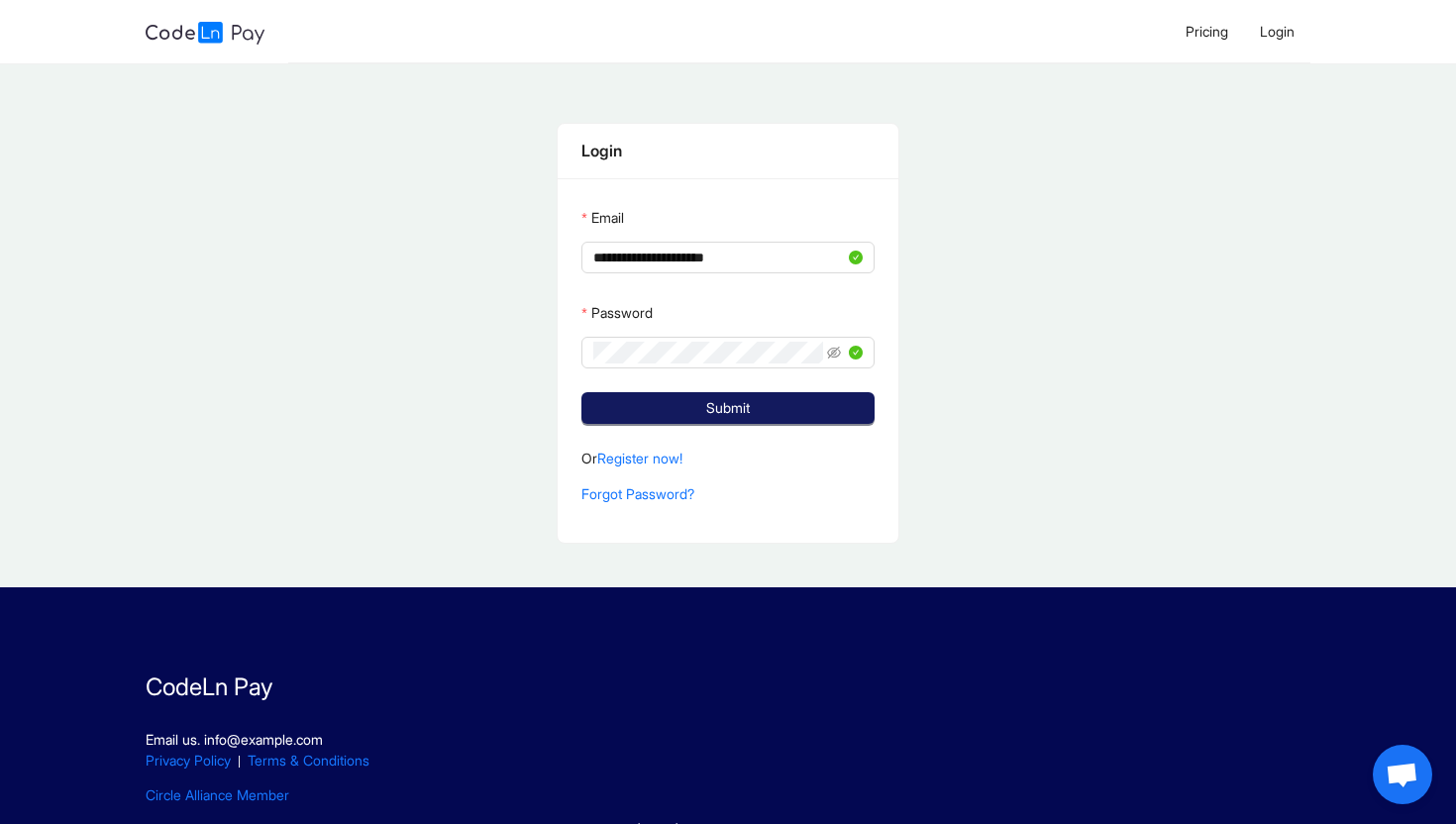 click on "Submit" 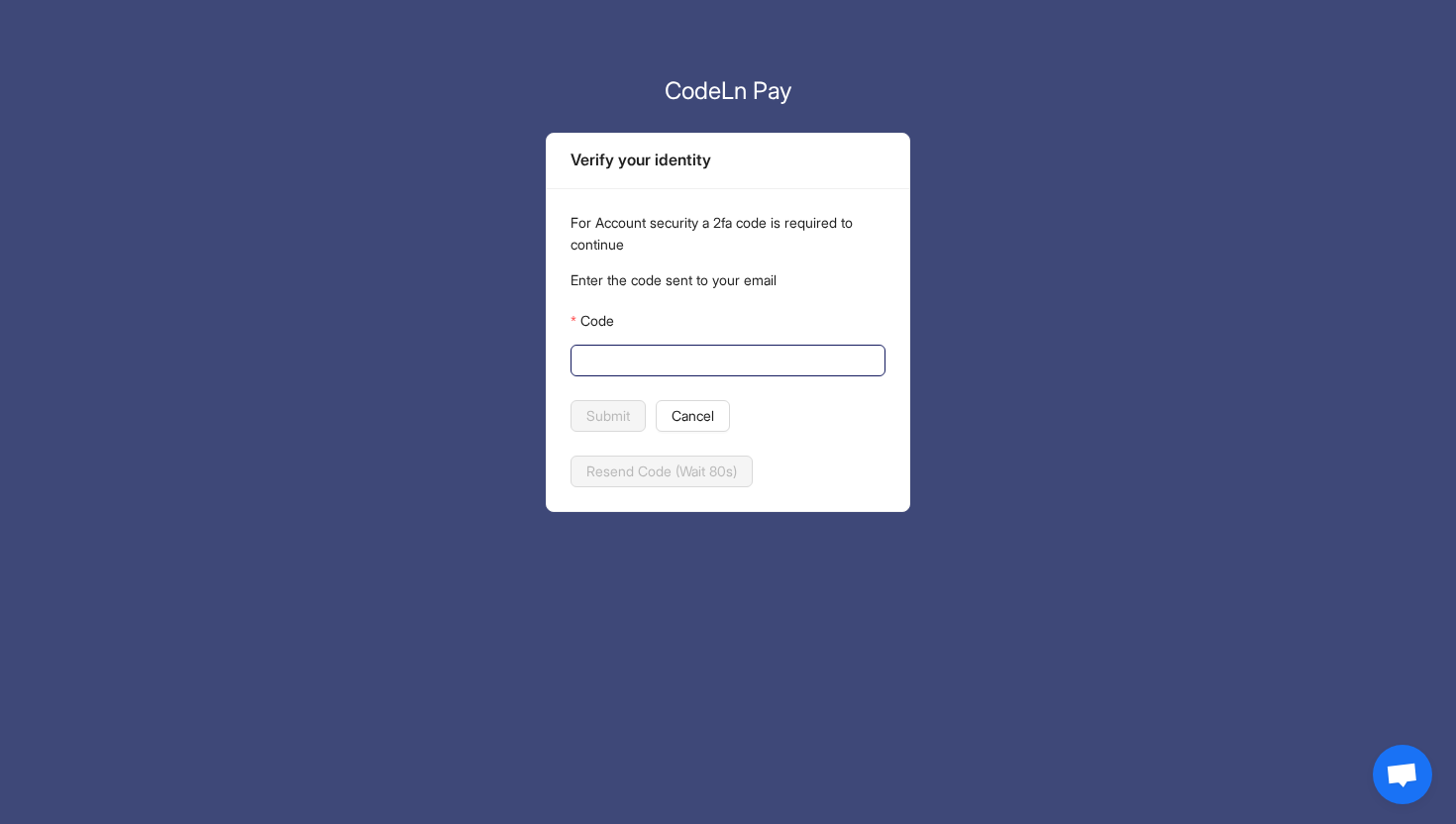 click on "Code" at bounding box center (726, 360) 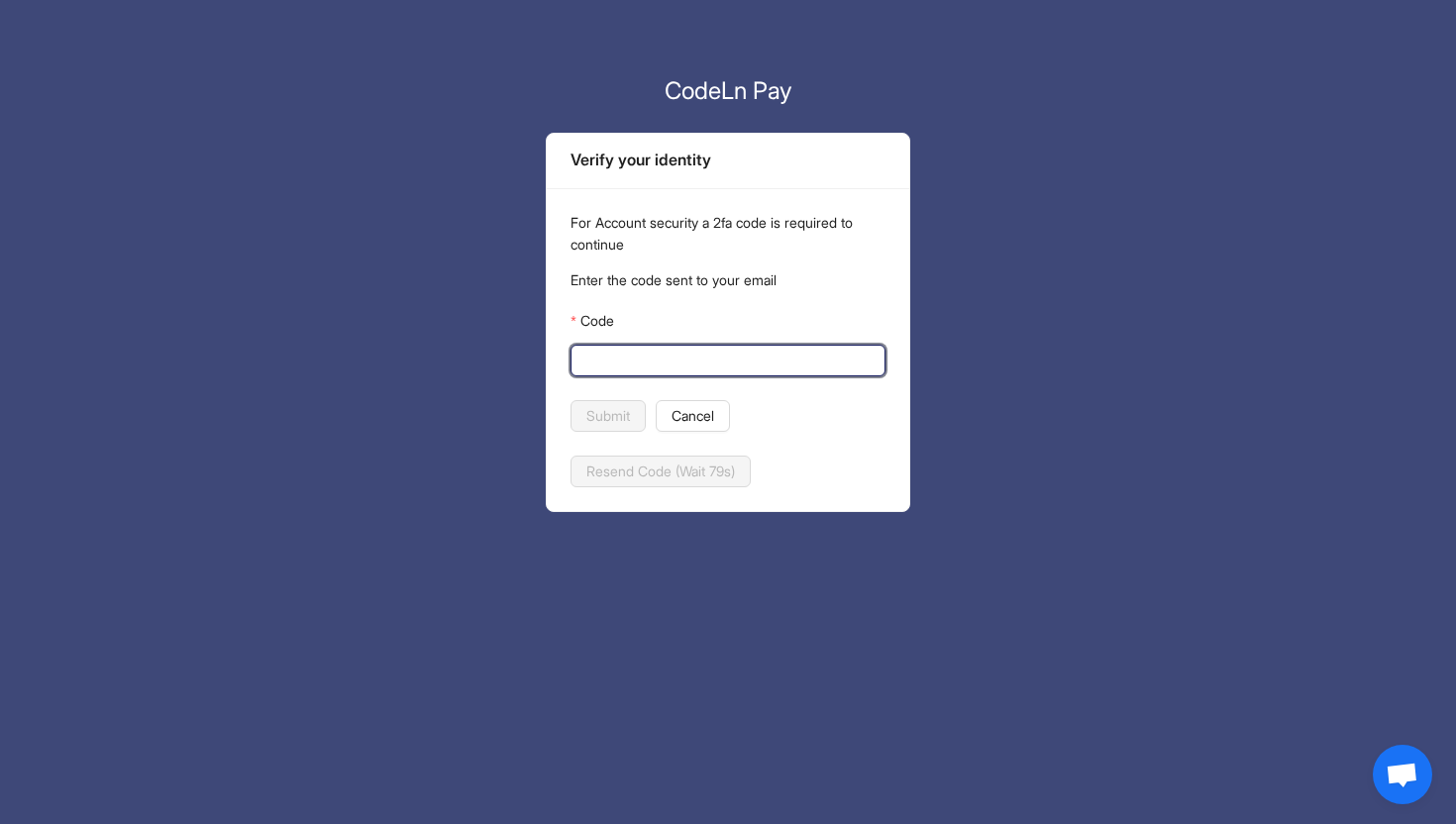 paste on "******" 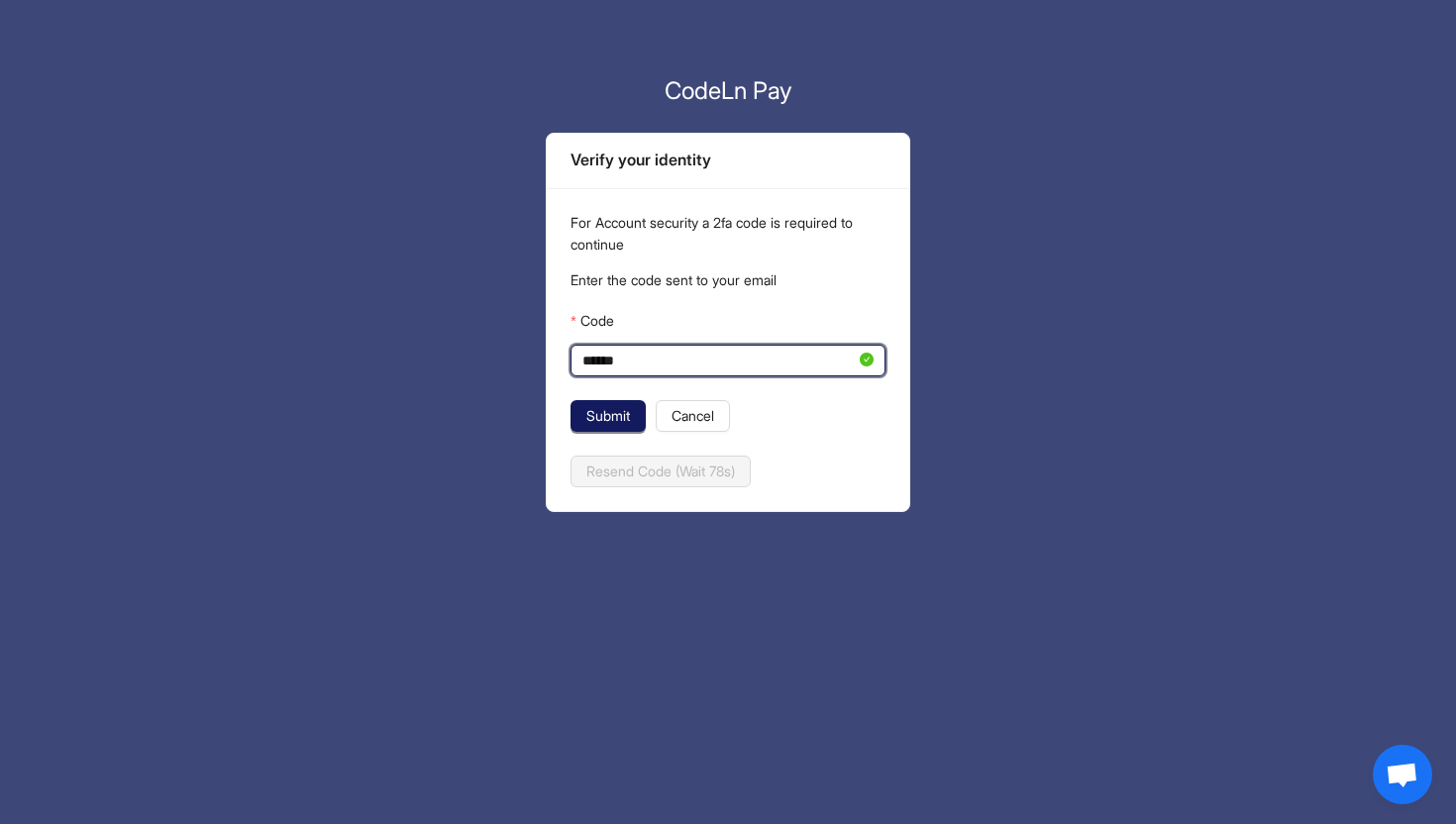 type on "******" 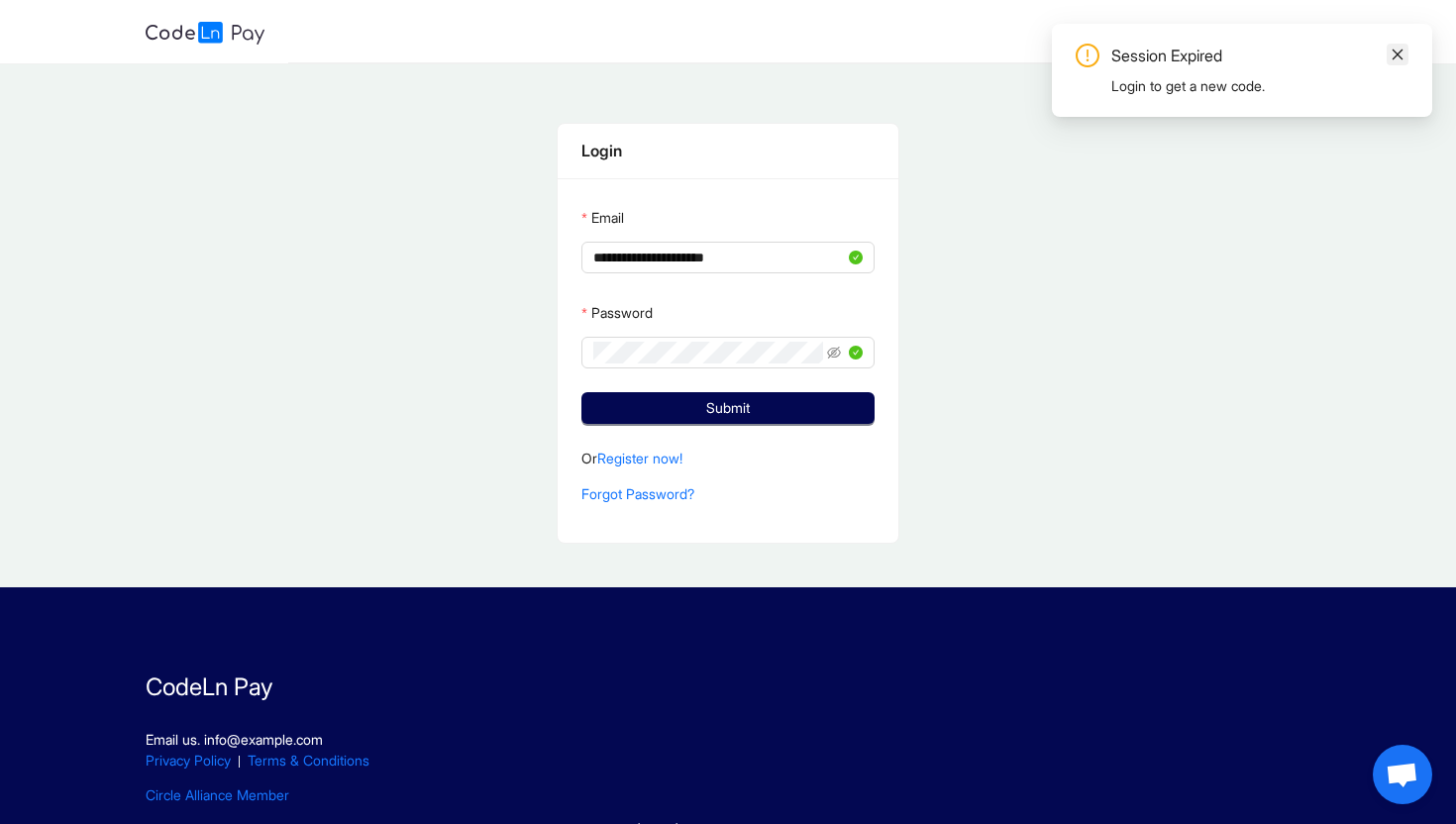 click 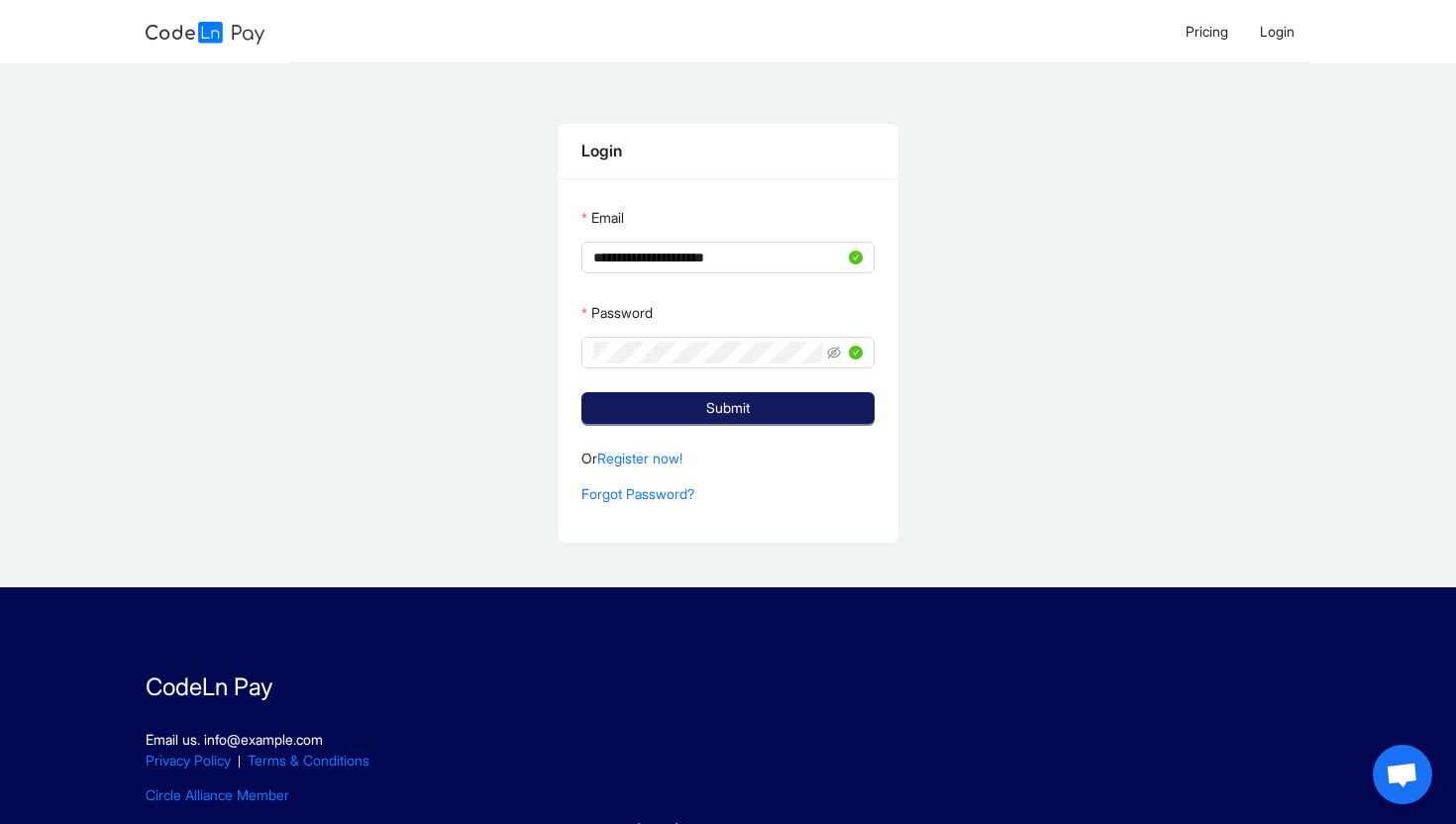 click on "Submit" 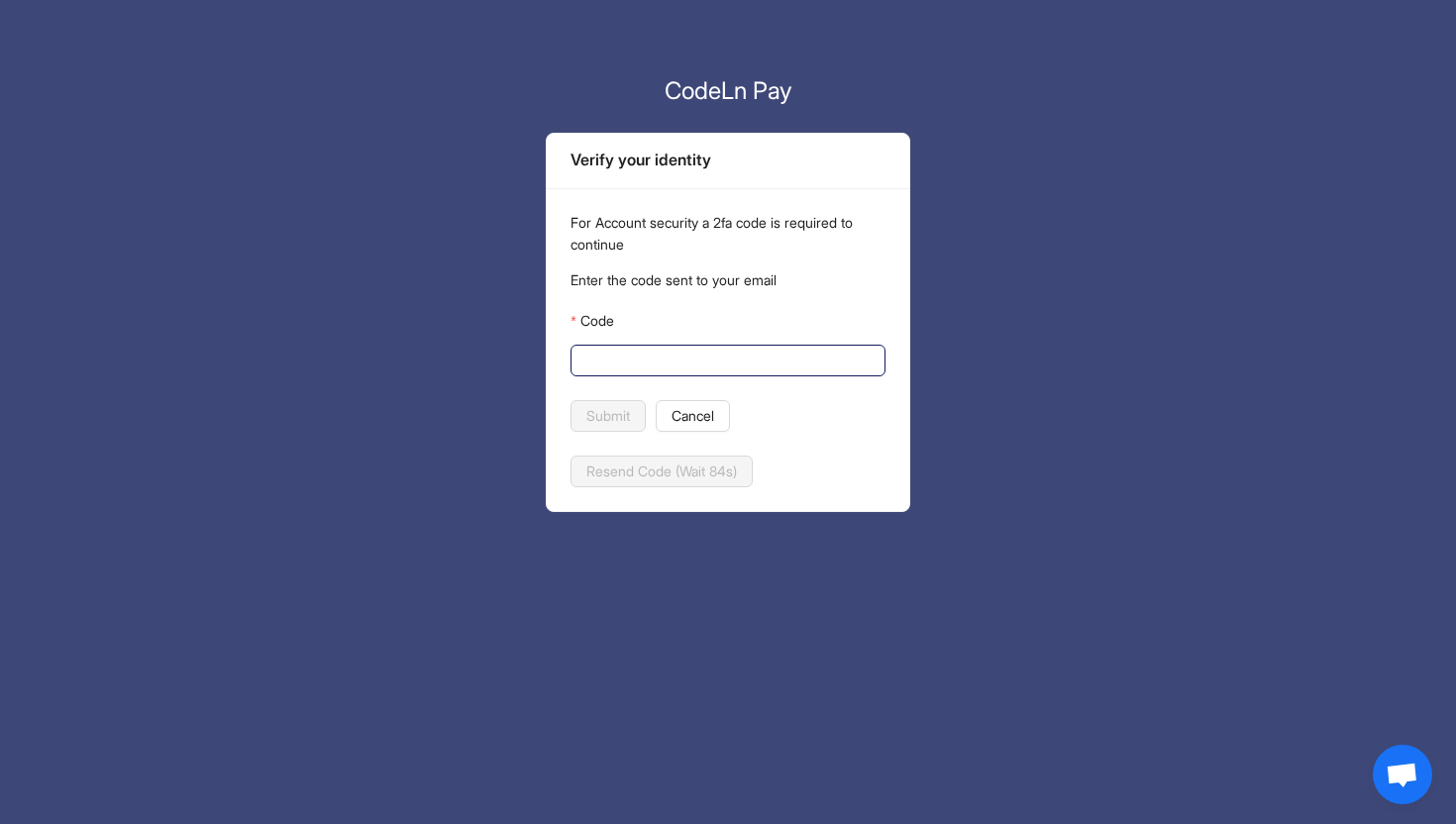 click on "Code" at bounding box center [726, 360] 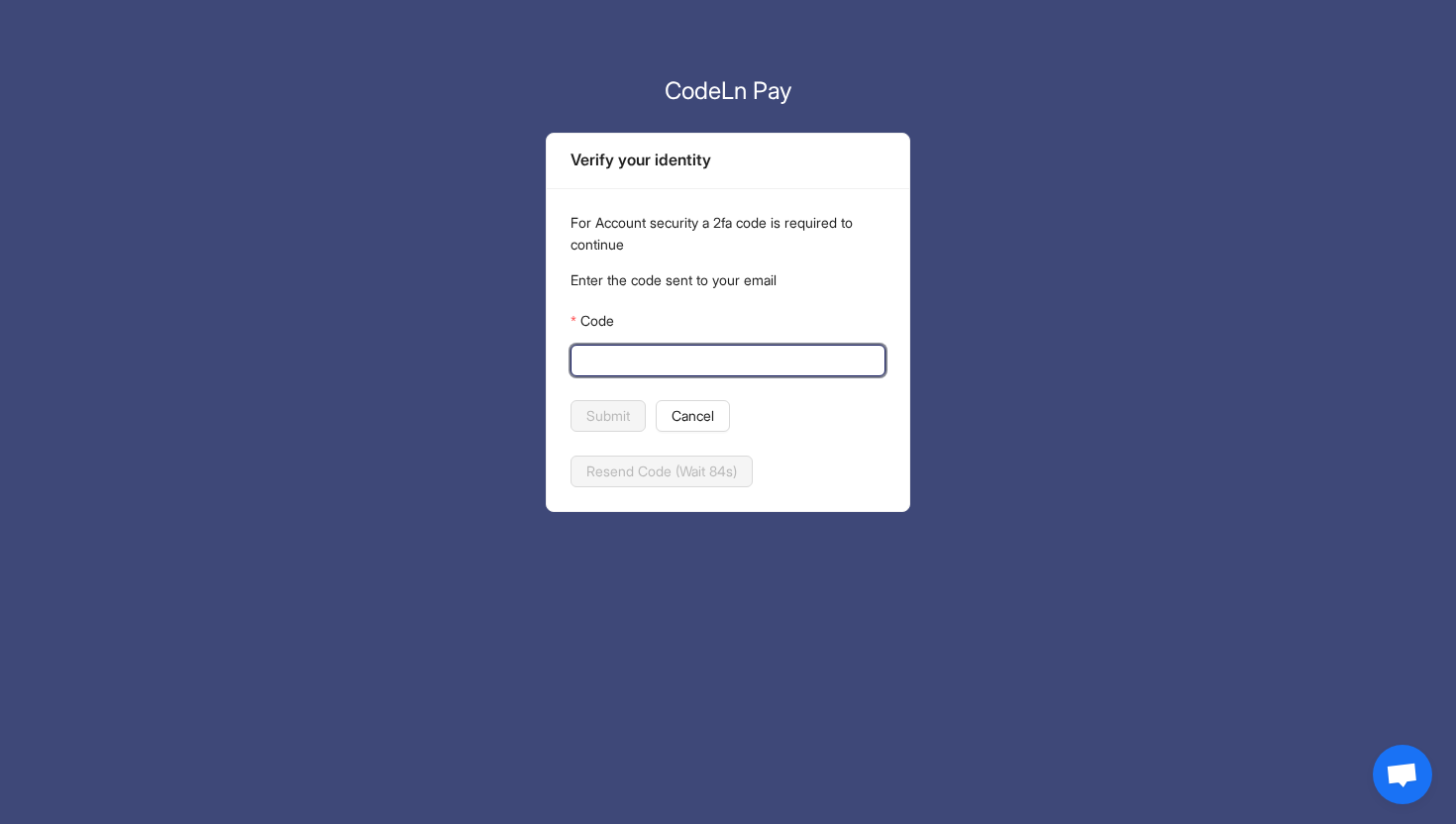 paste on "******" 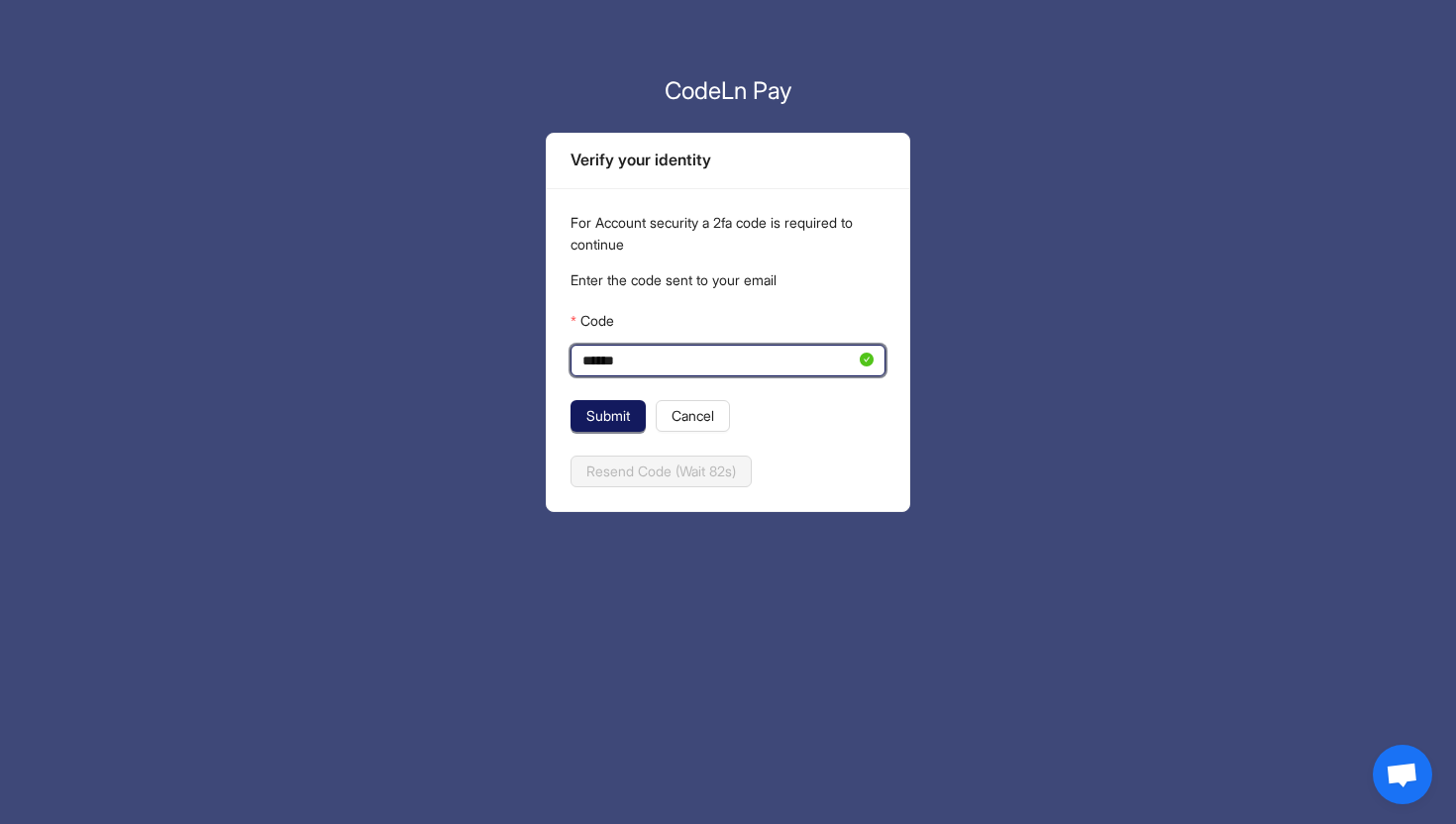 type on "******" 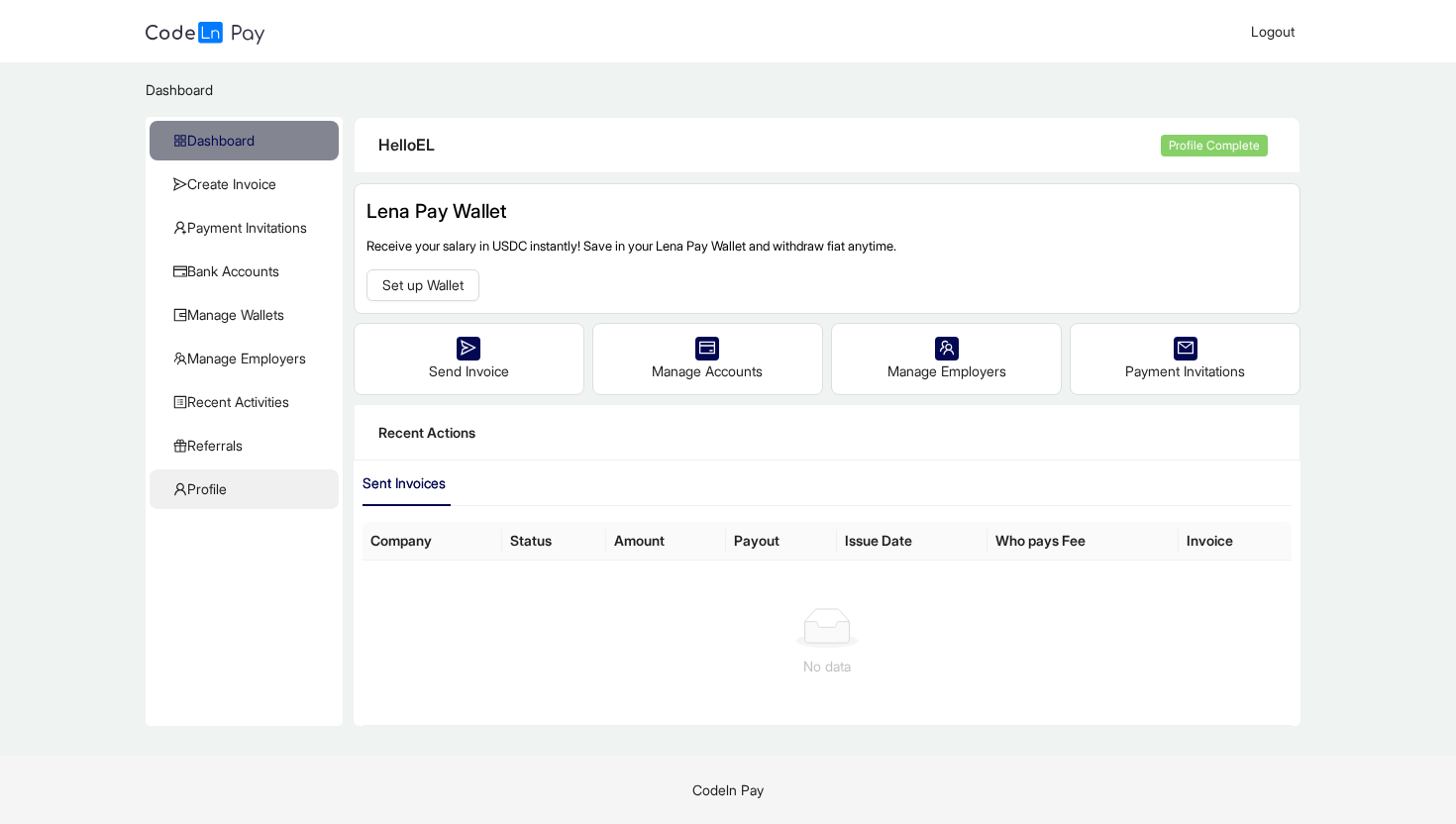 click on "Profile" 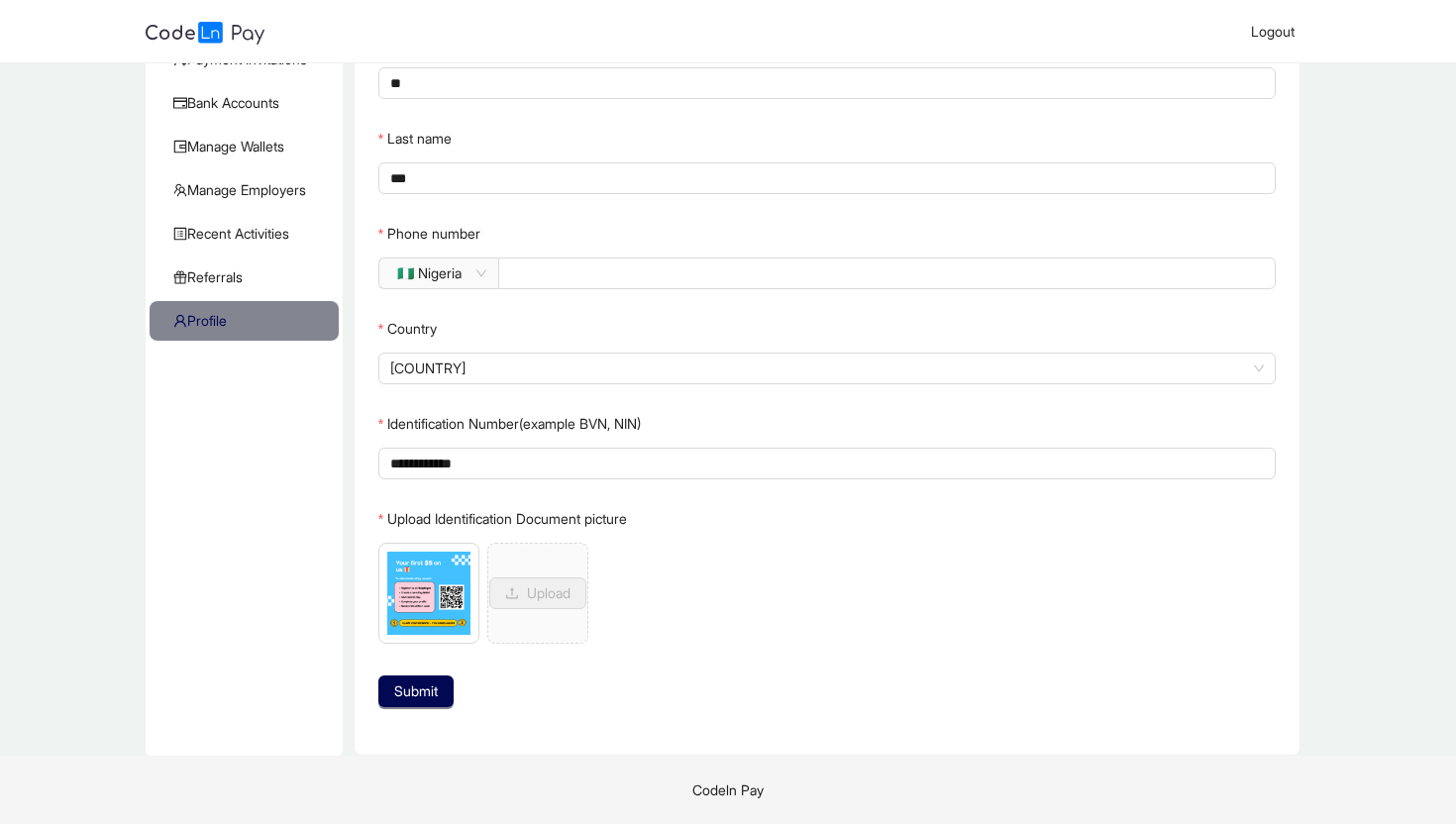 scroll, scrollTop: 0, scrollLeft: 0, axis: both 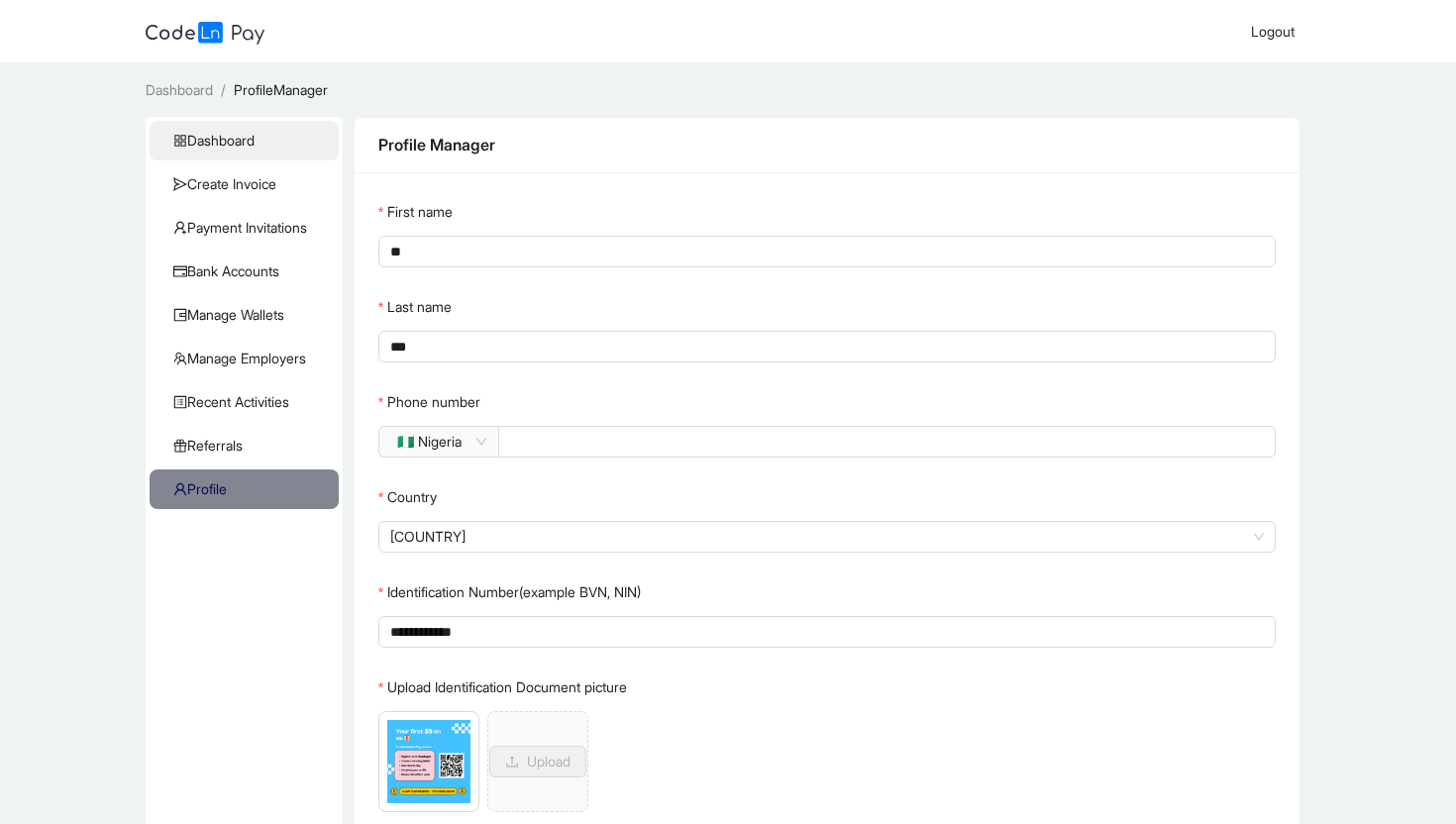 click on "Dashboard" 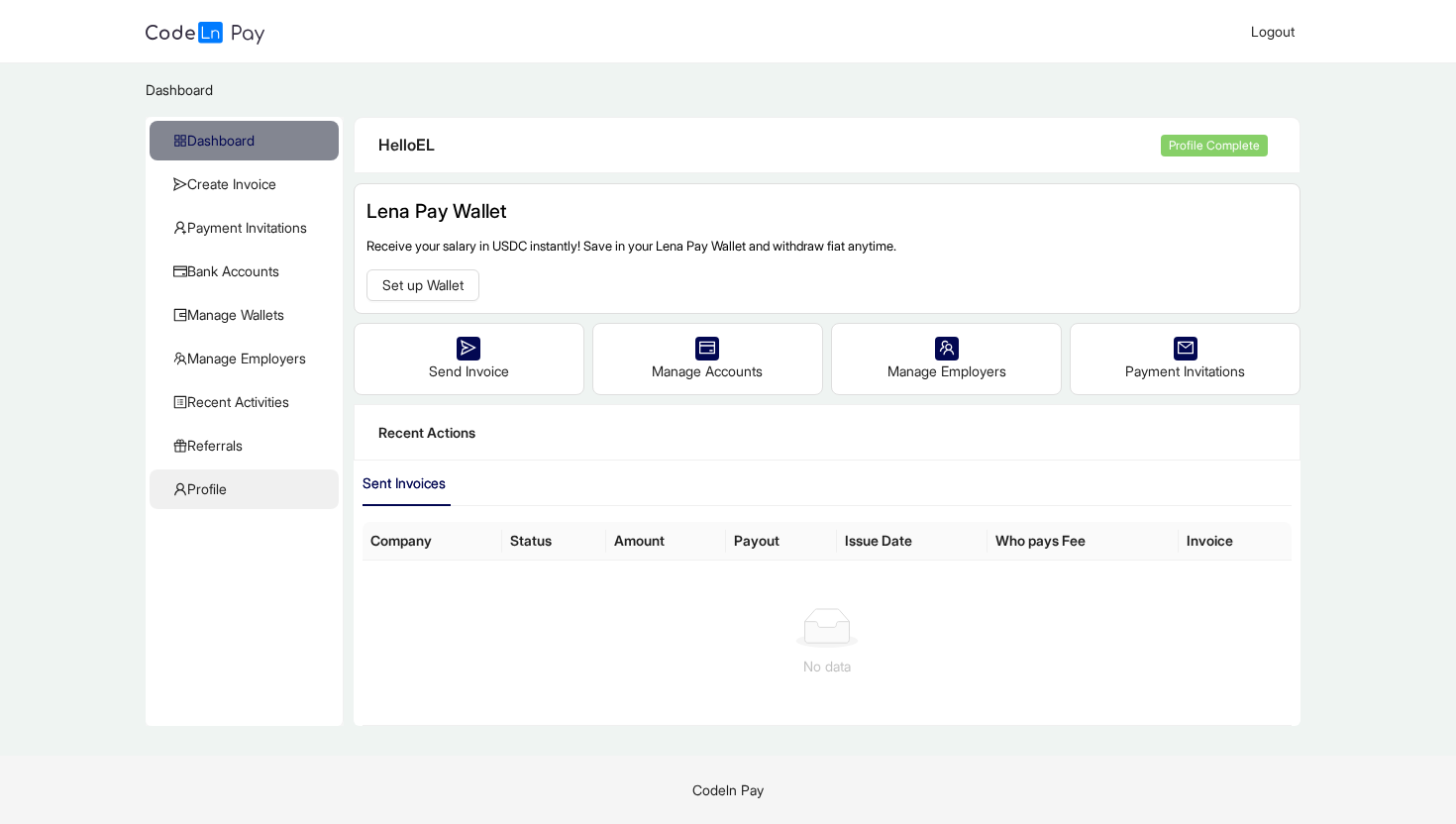 click on "Profile" 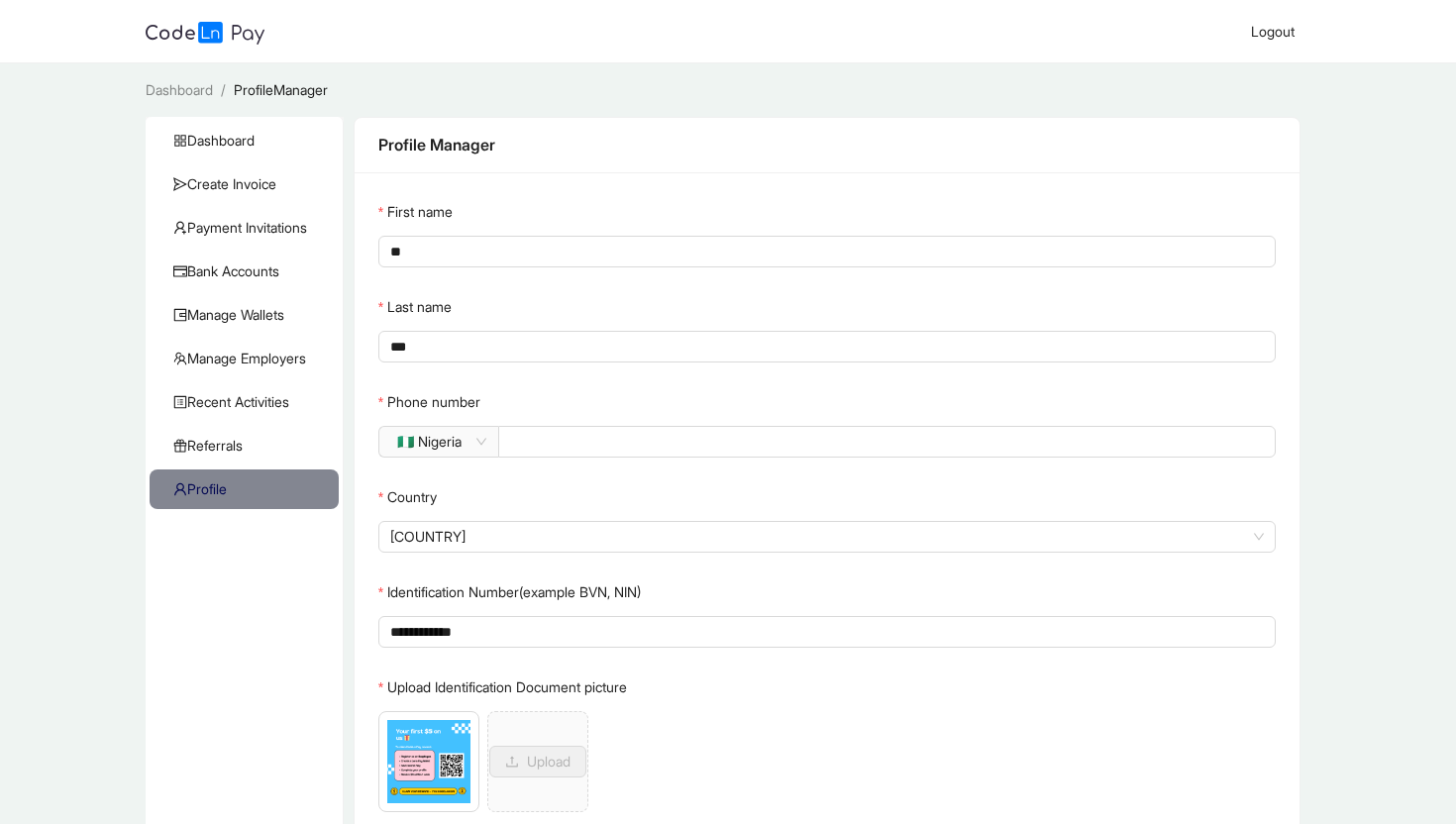 scroll, scrollTop: 168, scrollLeft: 0, axis: vertical 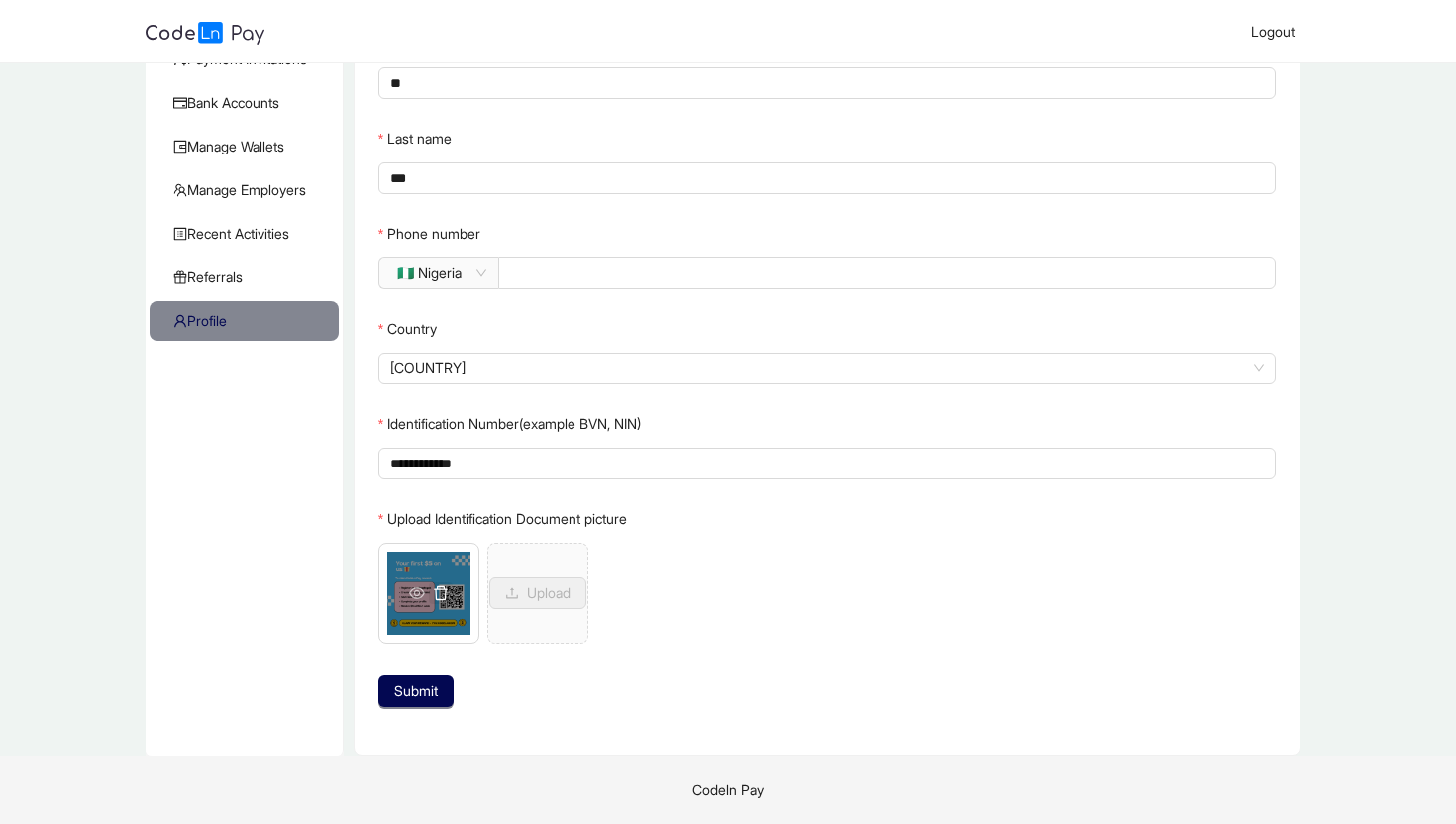 click 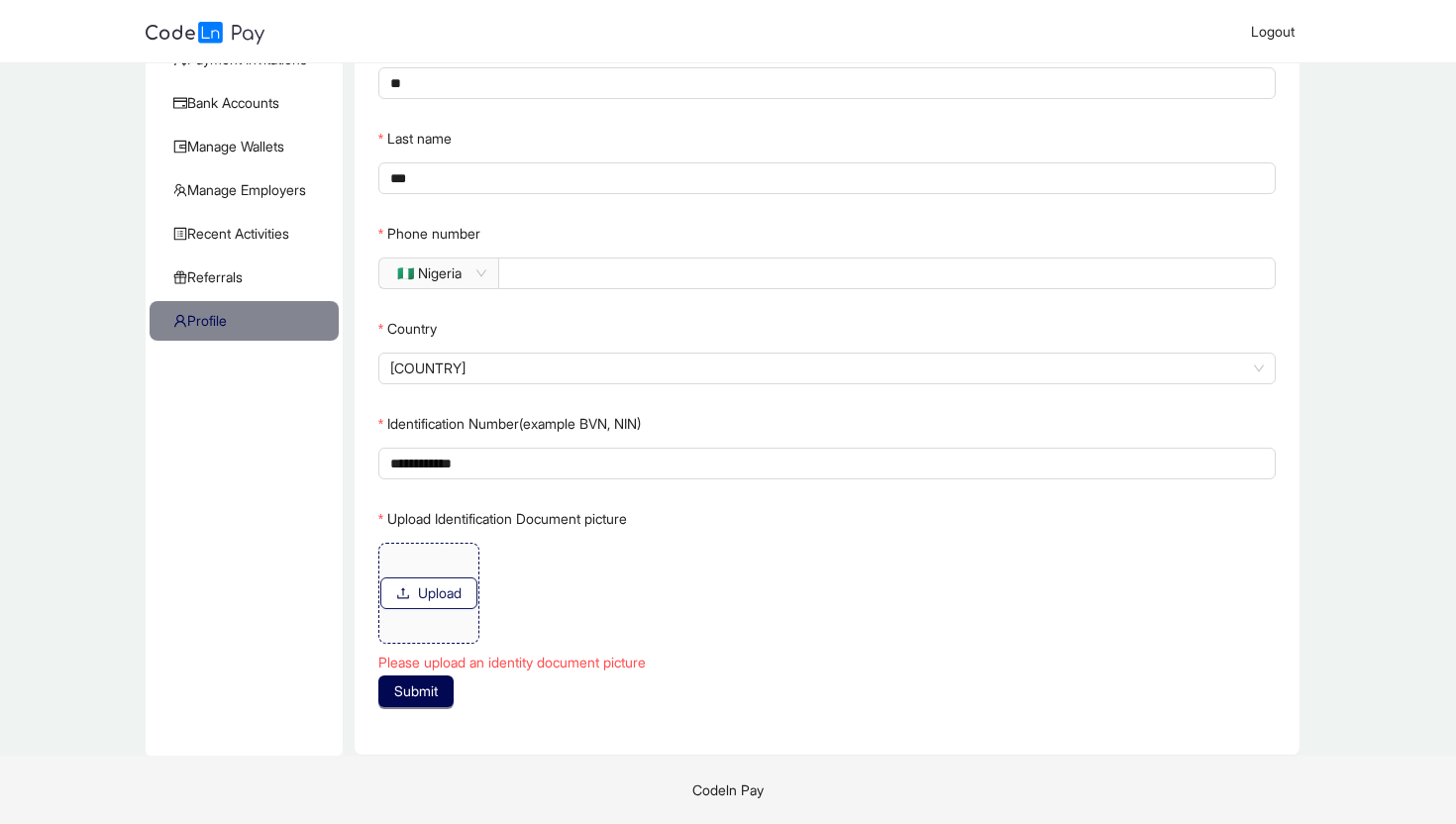 click on "Upload" 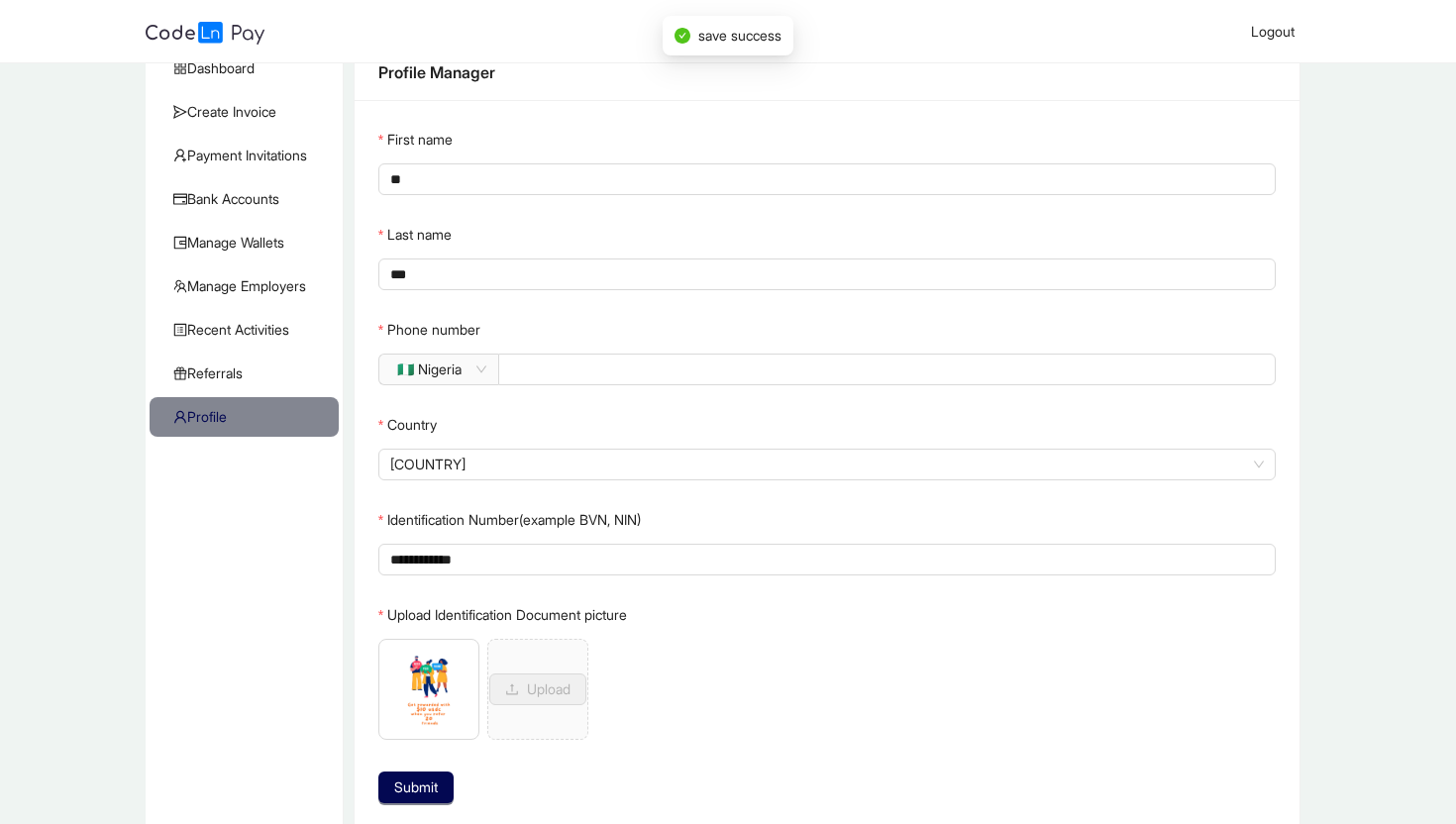 scroll, scrollTop: 168, scrollLeft: 0, axis: vertical 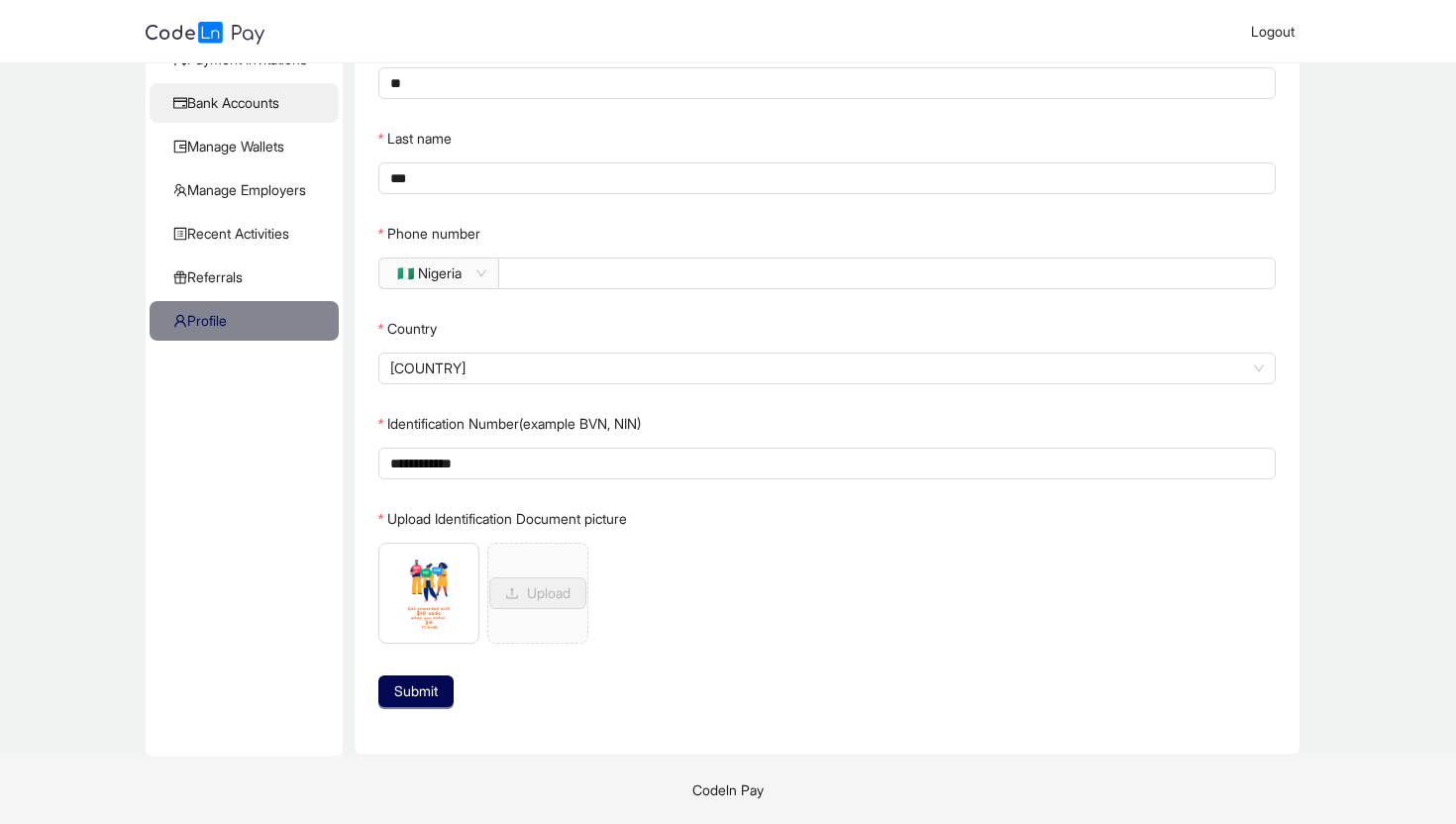 click on "Bank Accounts" 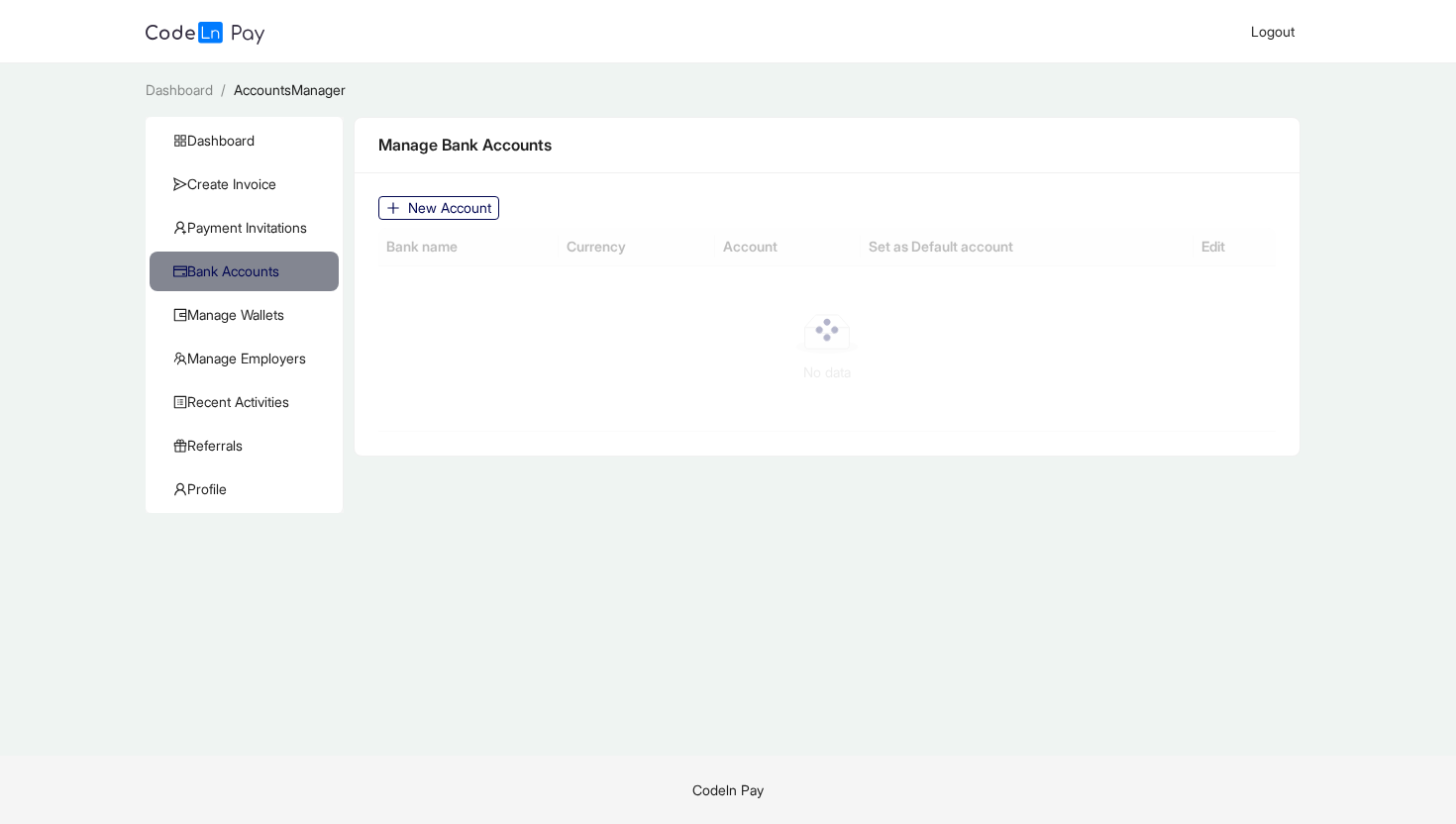 scroll, scrollTop: 0, scrollLeft: 0, axis: both 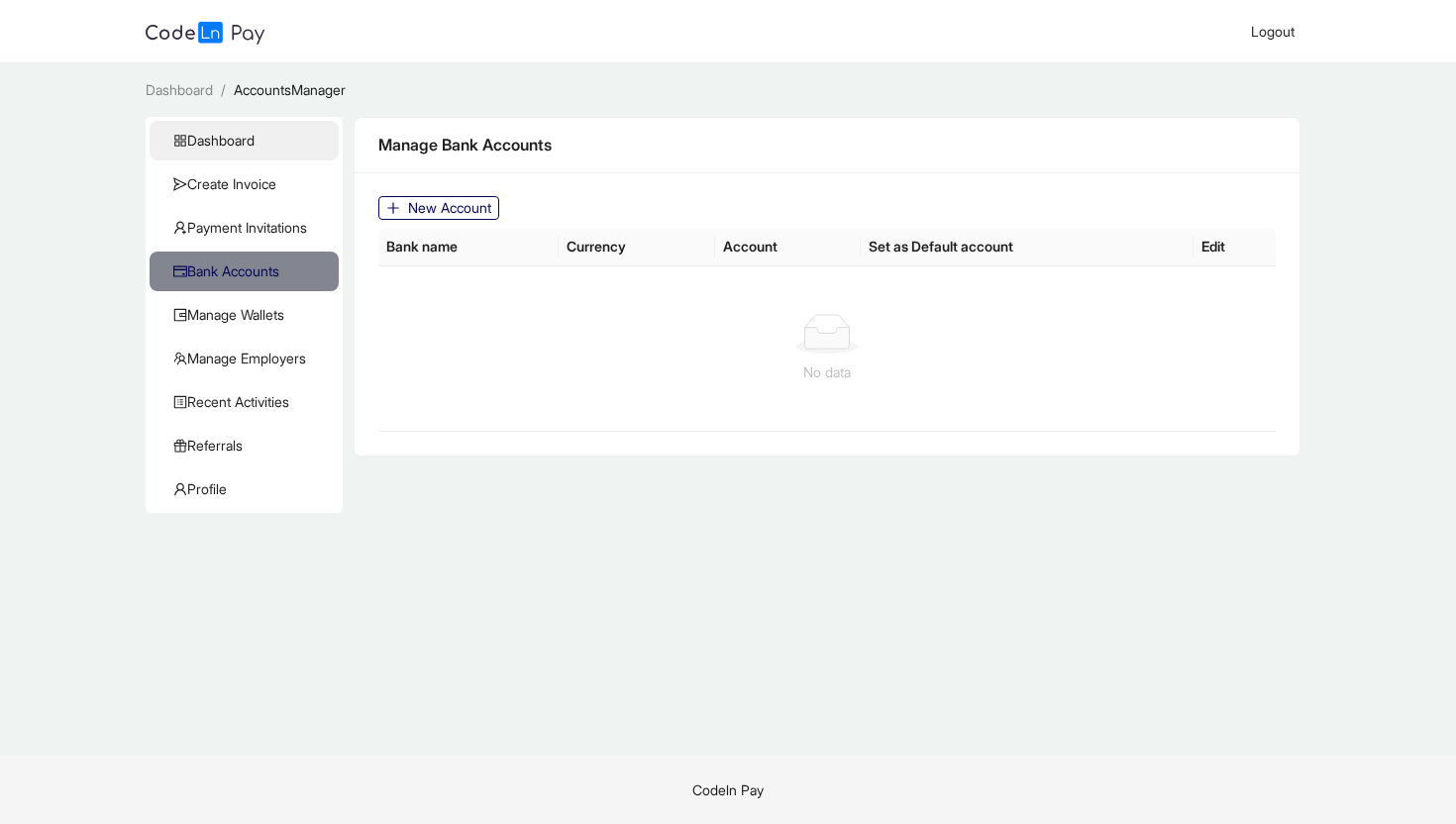 click on "Dashboard" 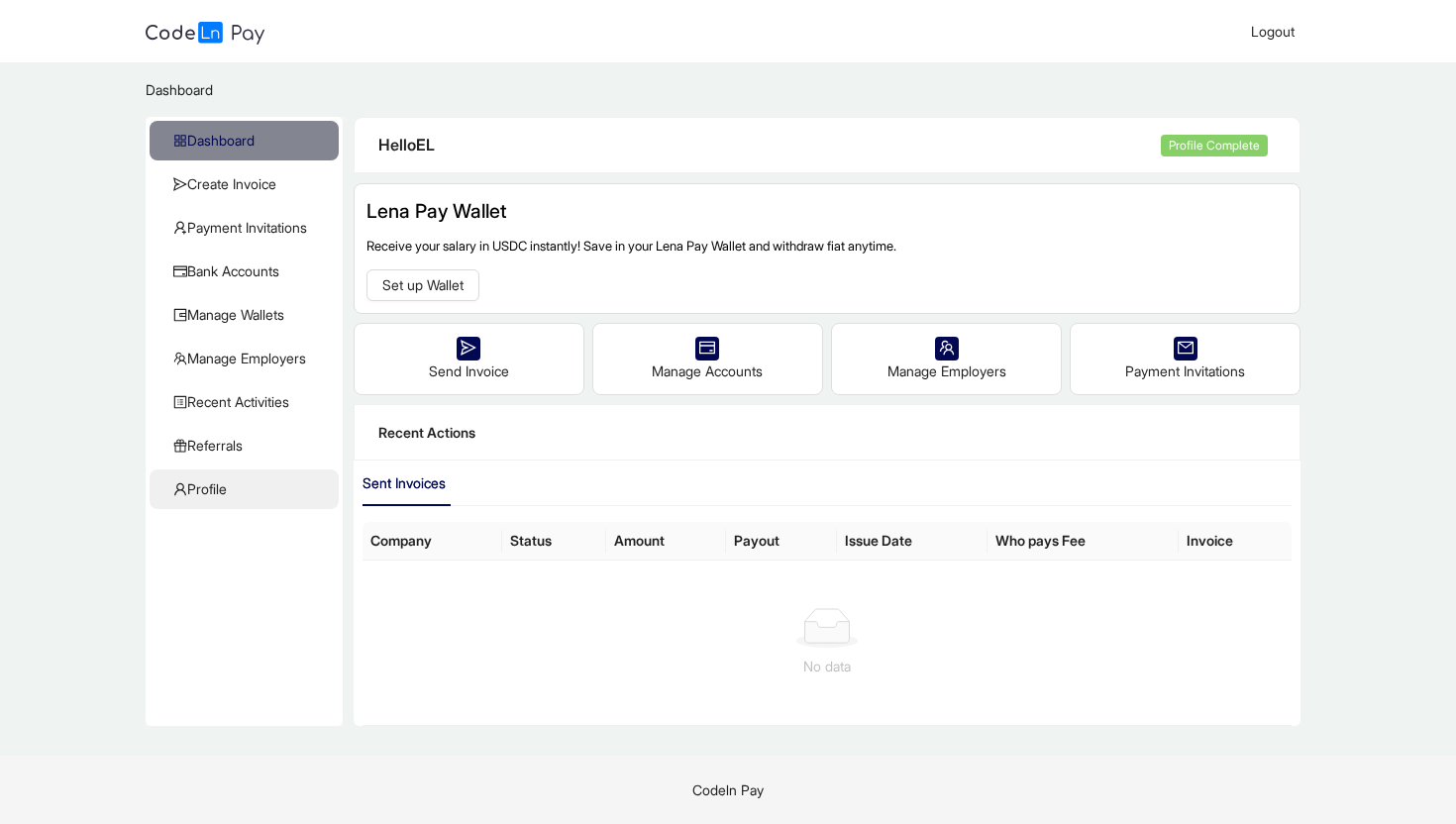 click on "Profile" 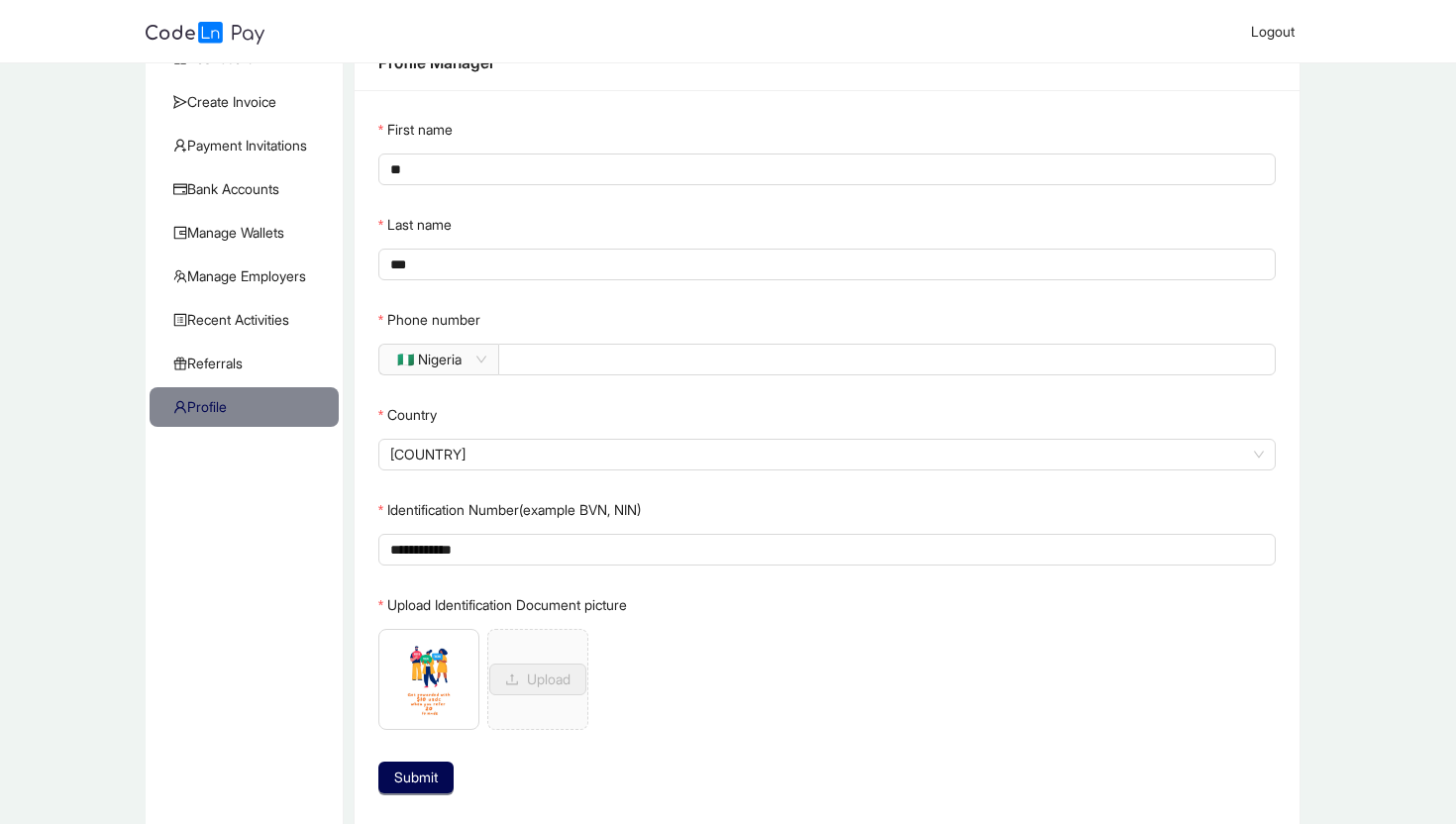 scroll, scrollTop: 0, scrollLeft: 0, axis: both 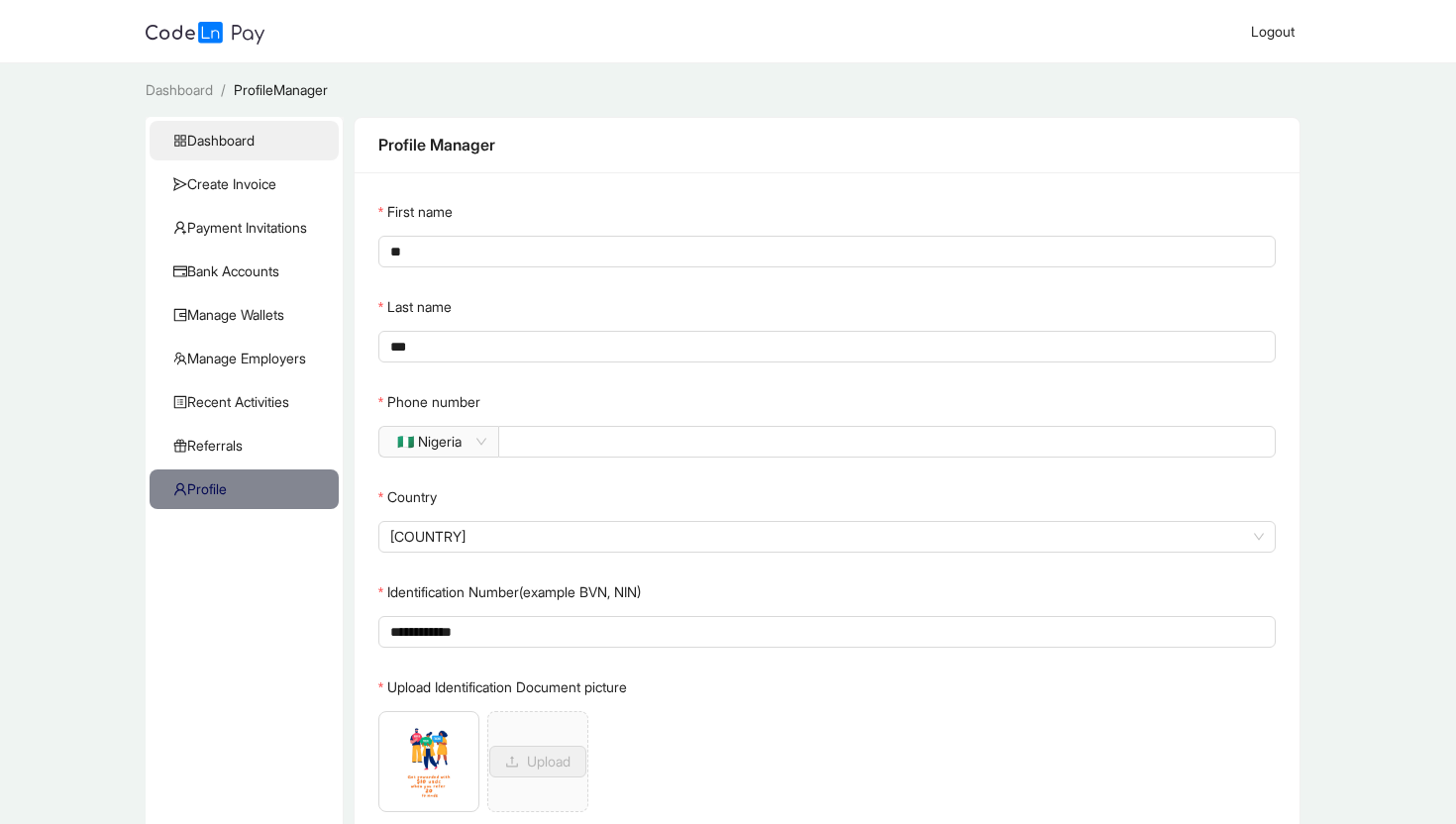 click on "Dashboard" 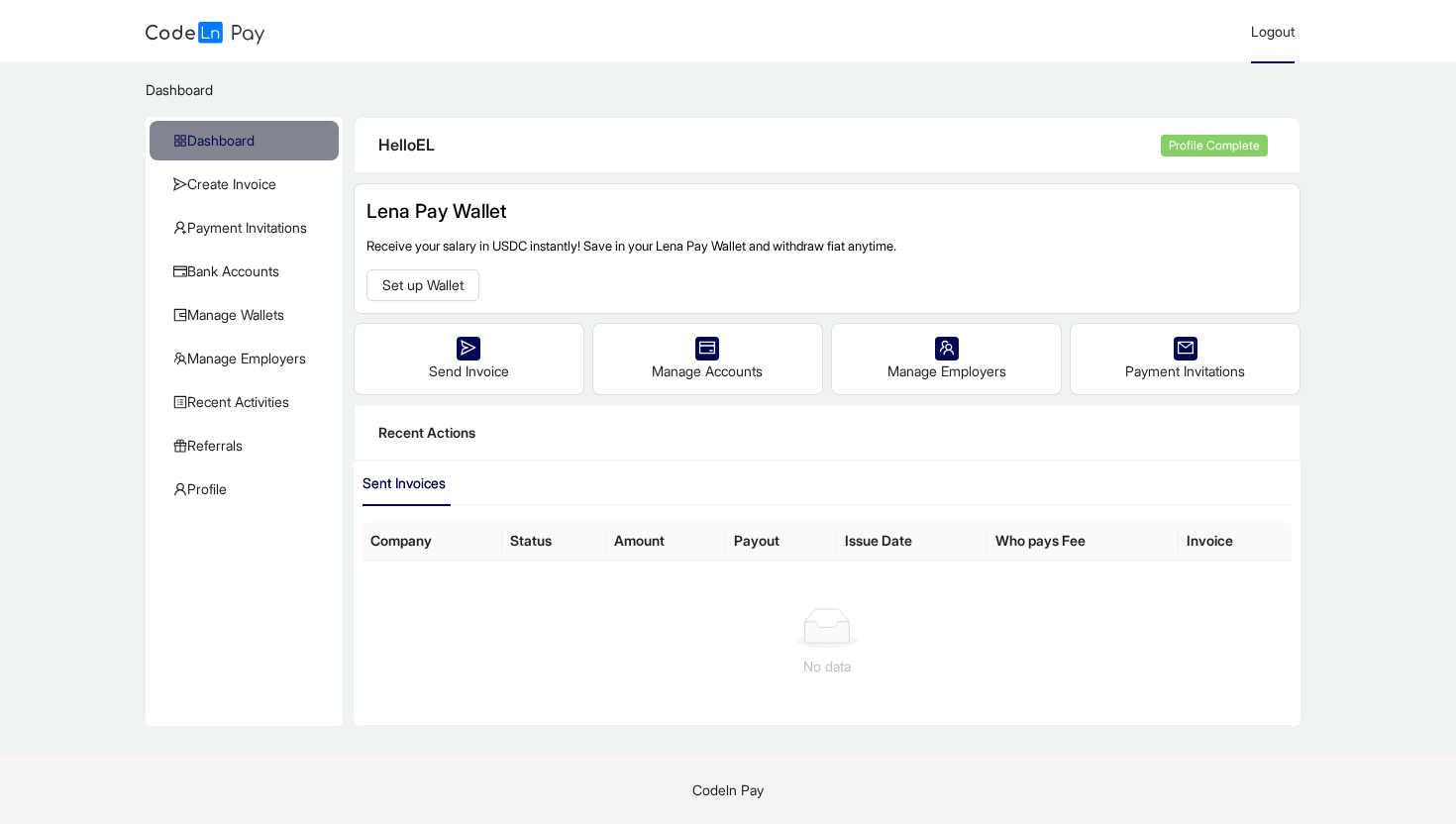 click on "Logout" 